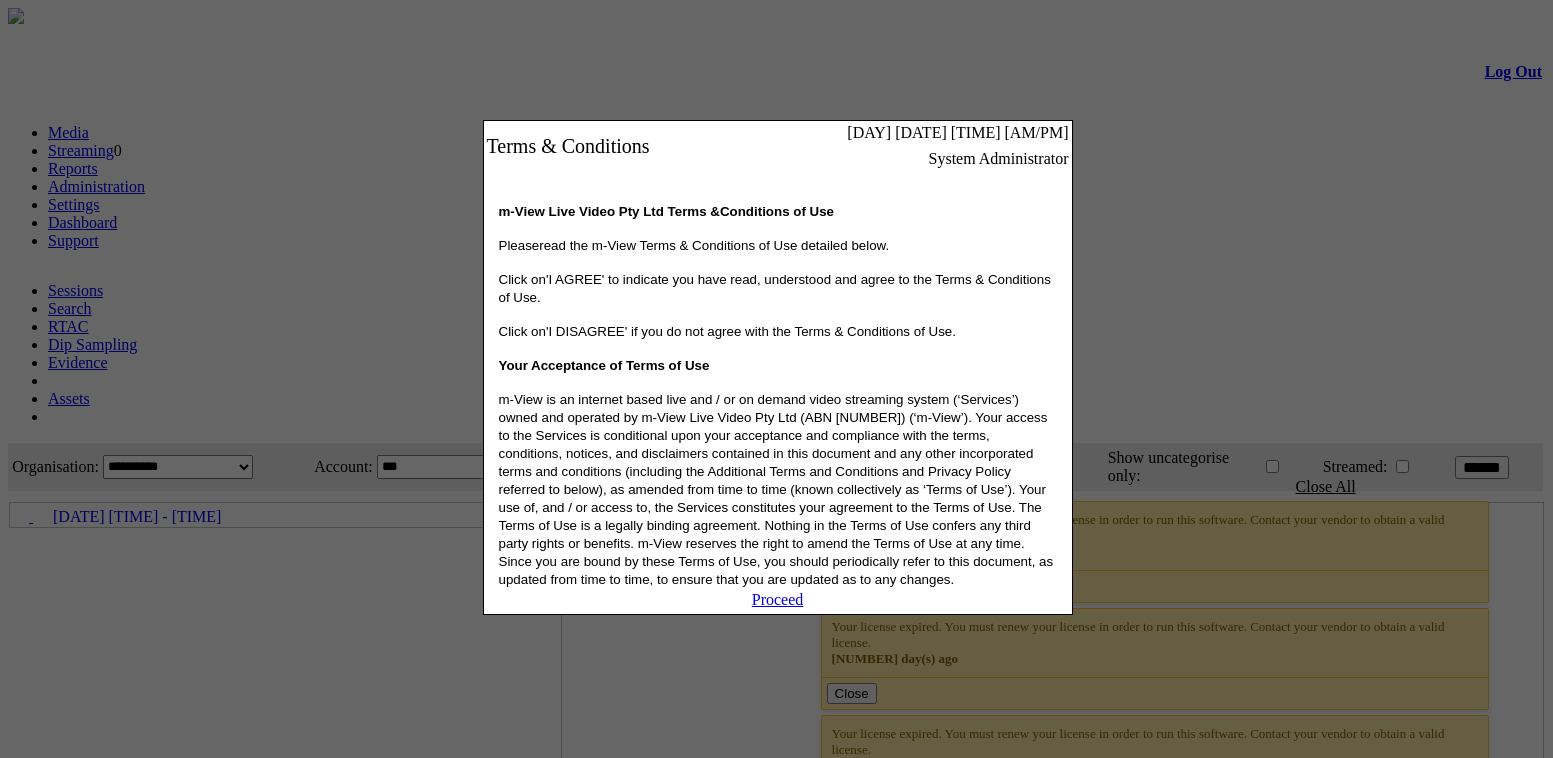 scroll, scrollTop: 0, scrollLeft: 0, axis: both 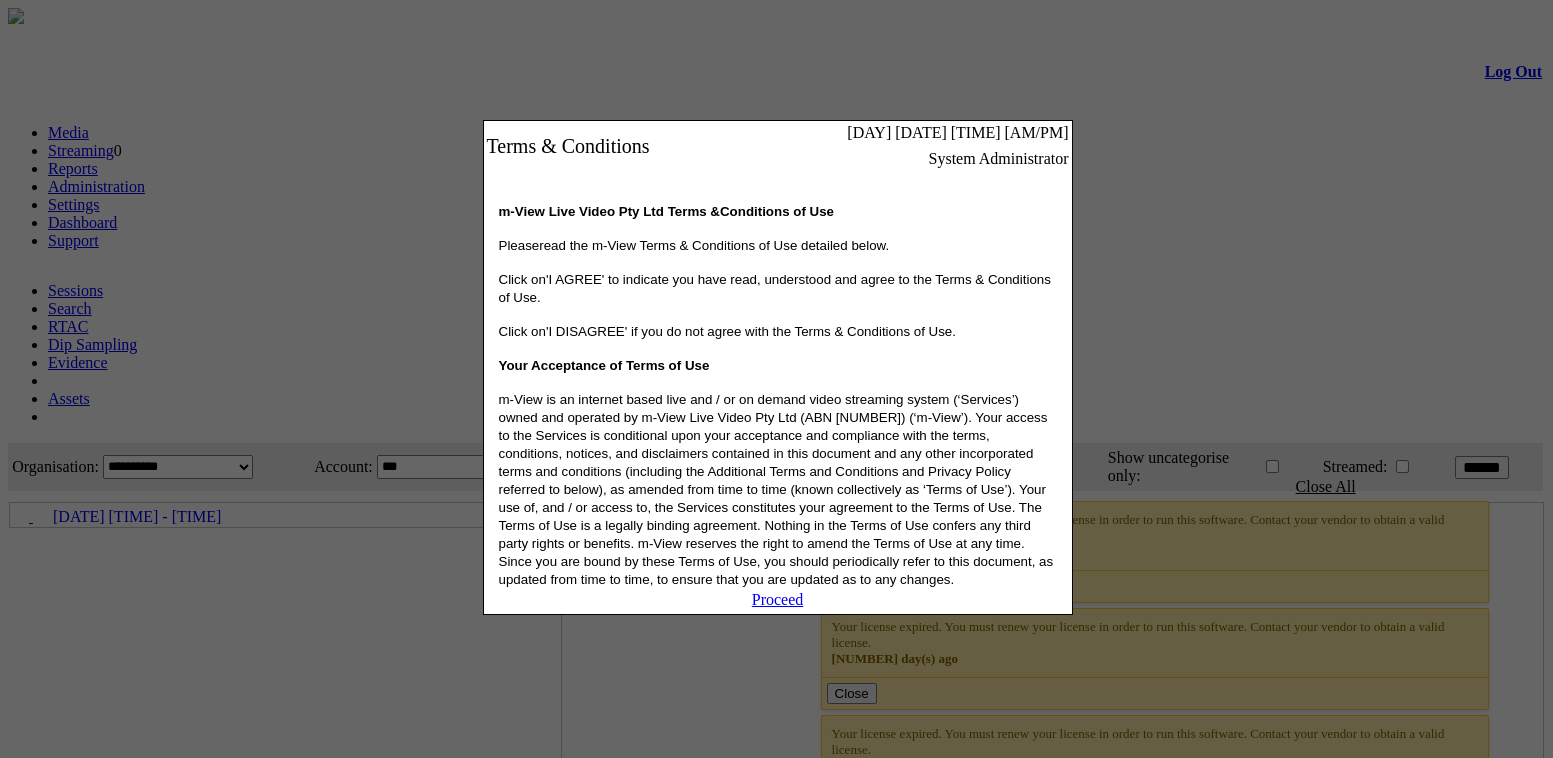 click on "Proceed" at bounding box center [778, 599] 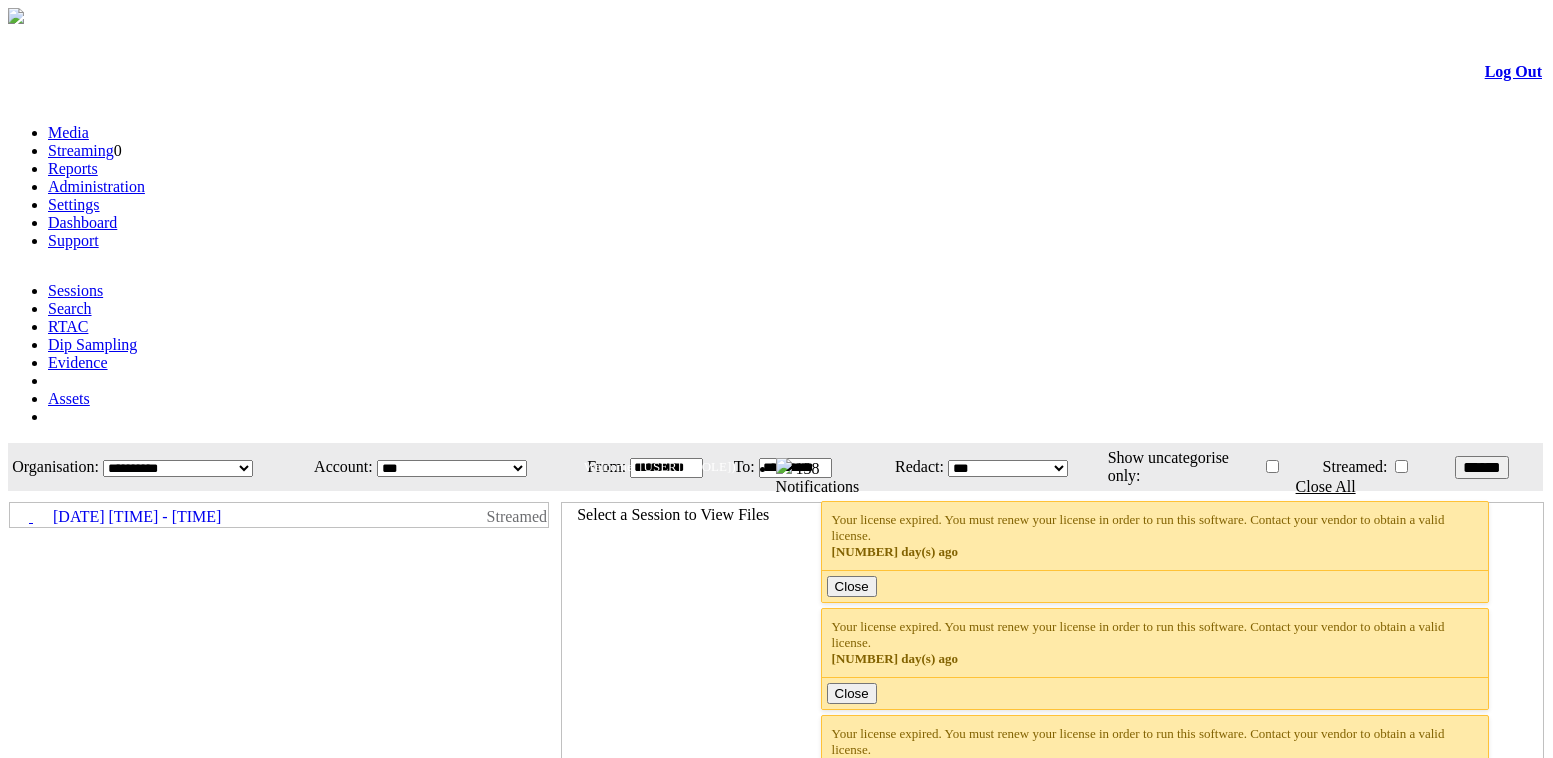 scroll, scrollTop: 0, scrollLeft: 0, axis: both 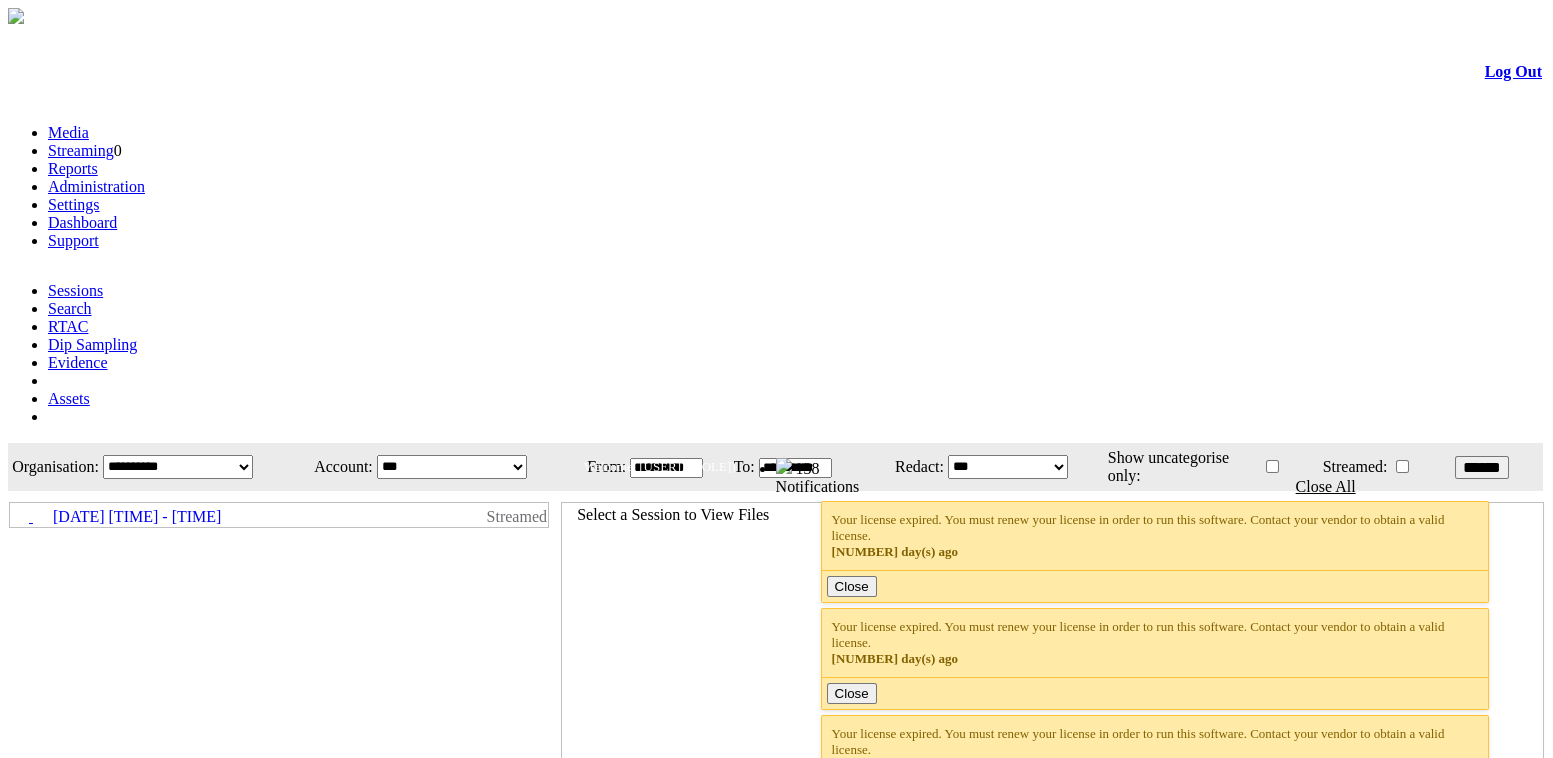 click on "Dashboard" at bounding box center [82, 222] 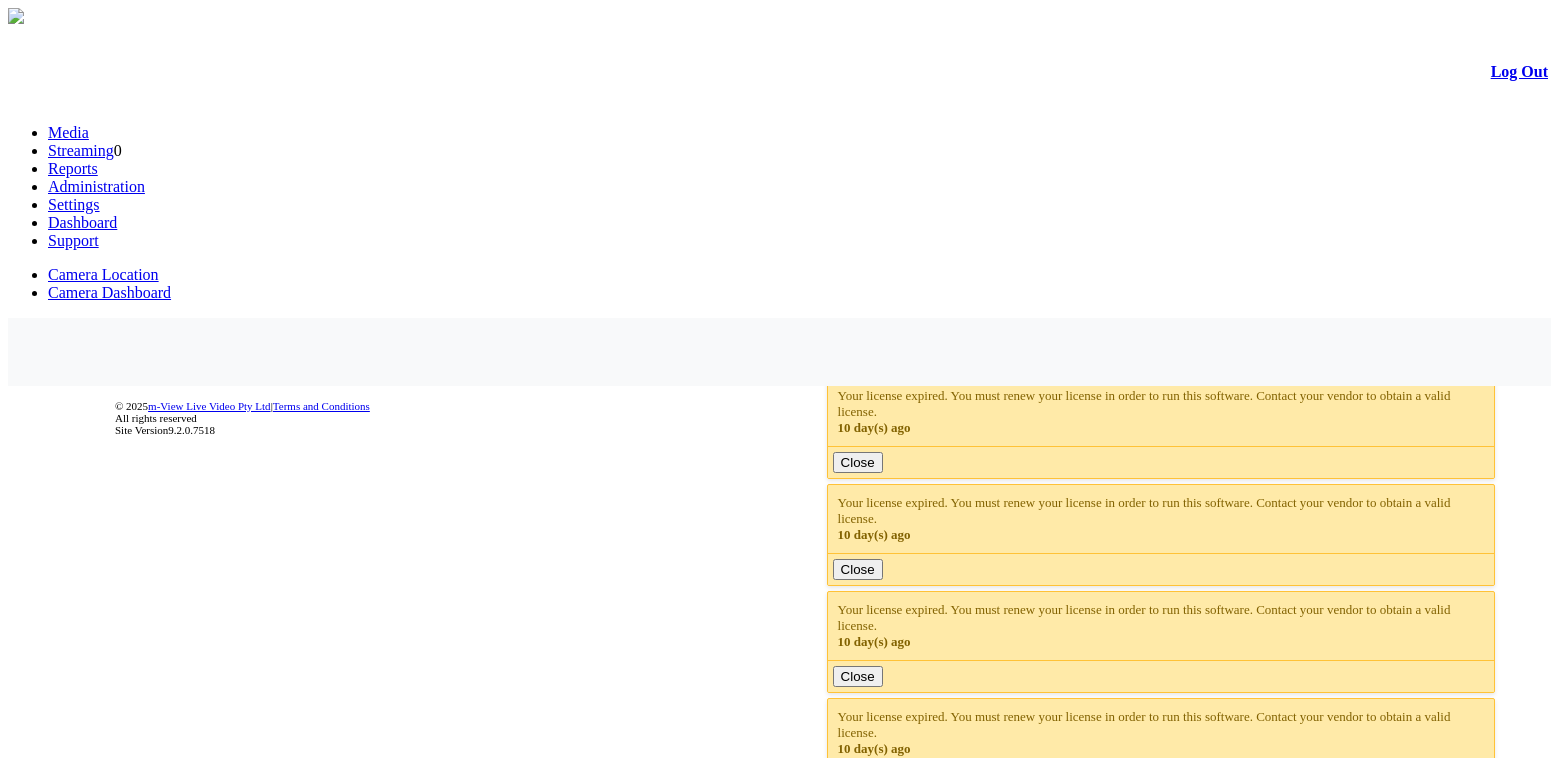 scroll, scrollTop: 0, scrollLeft: 0, axis: both 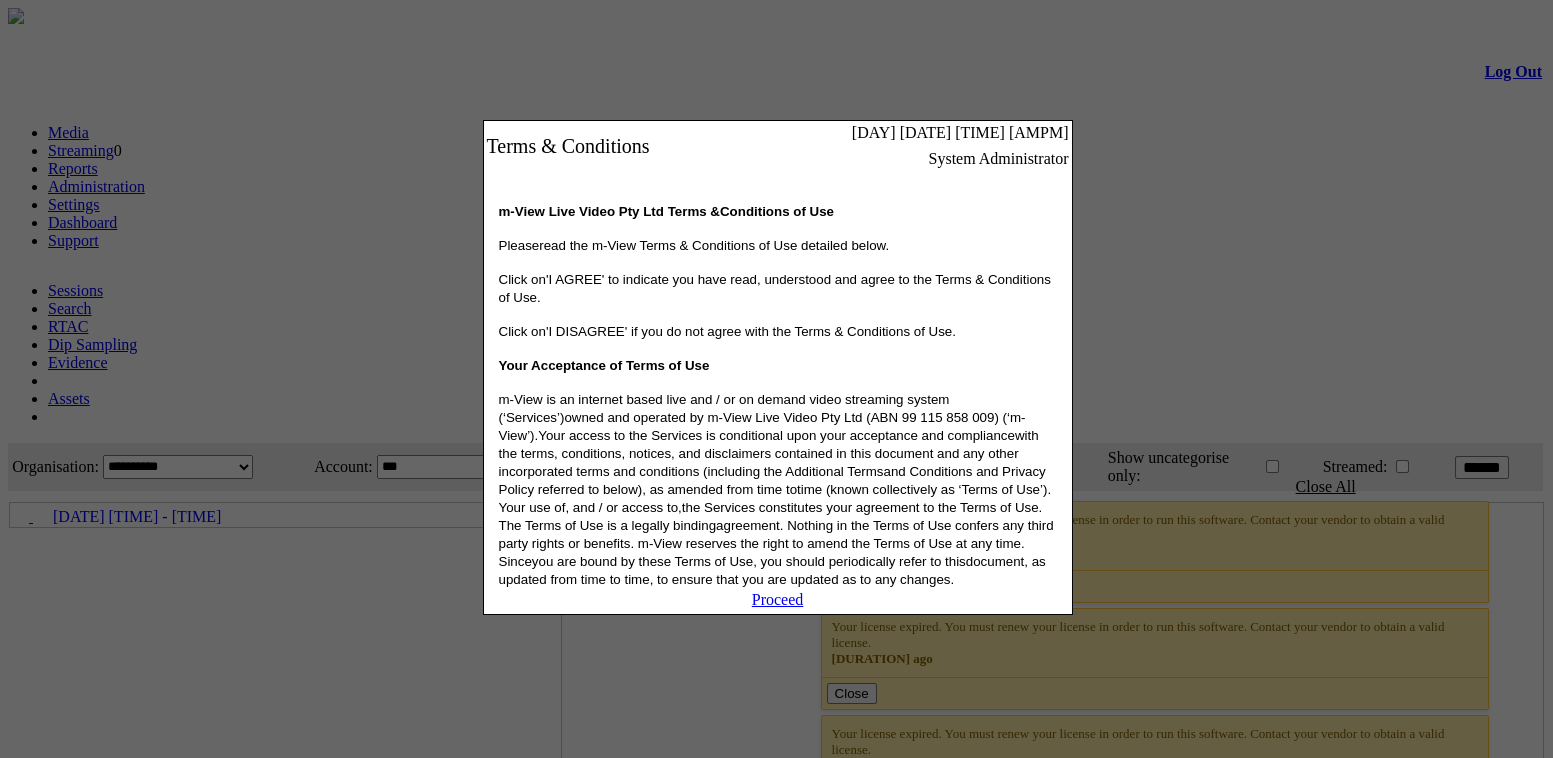 click on "Proceed" at bounding box center (778, 599) 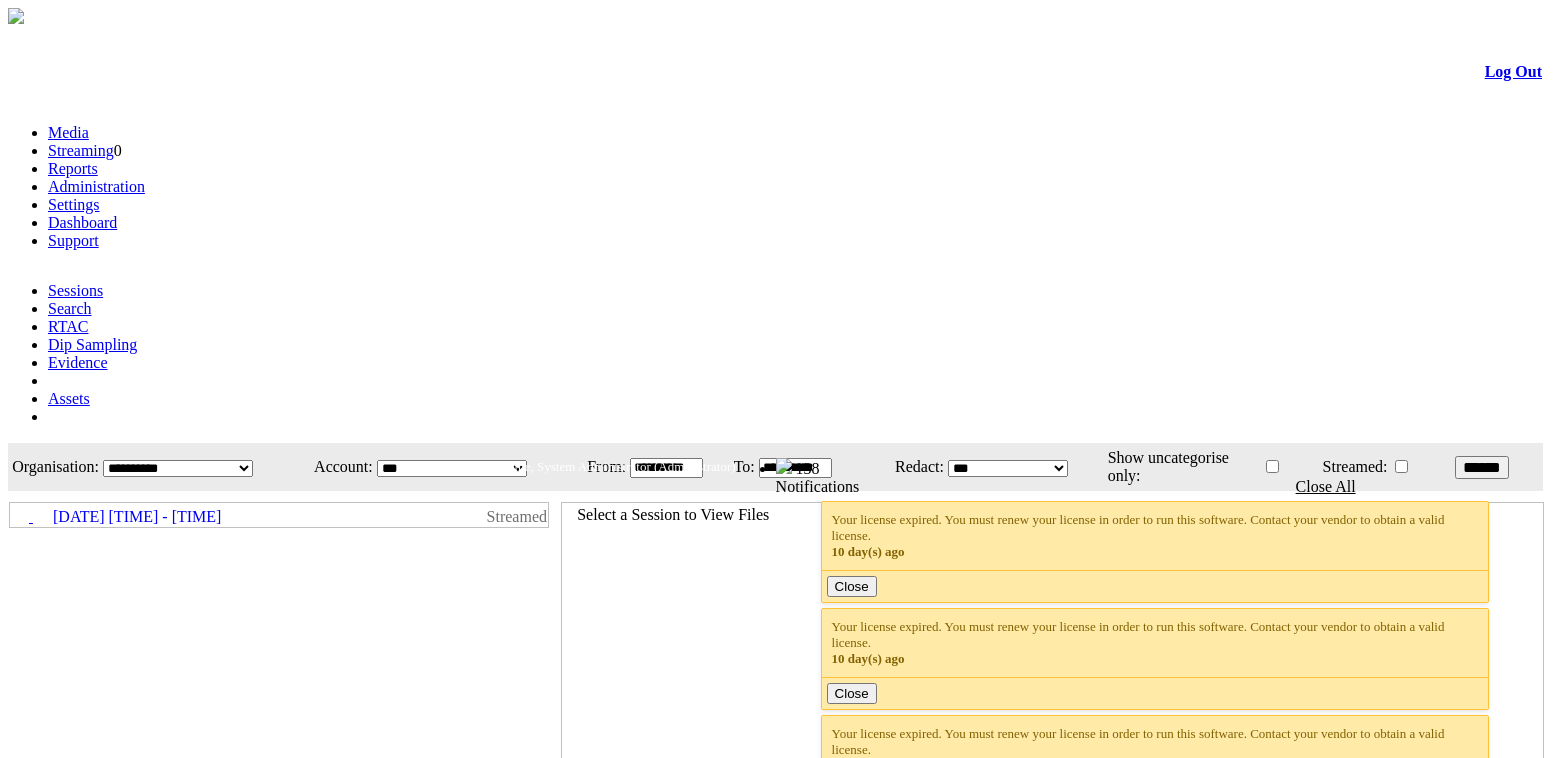 scroll, scrollTop: 0, scrollLeft: 0, axis: both 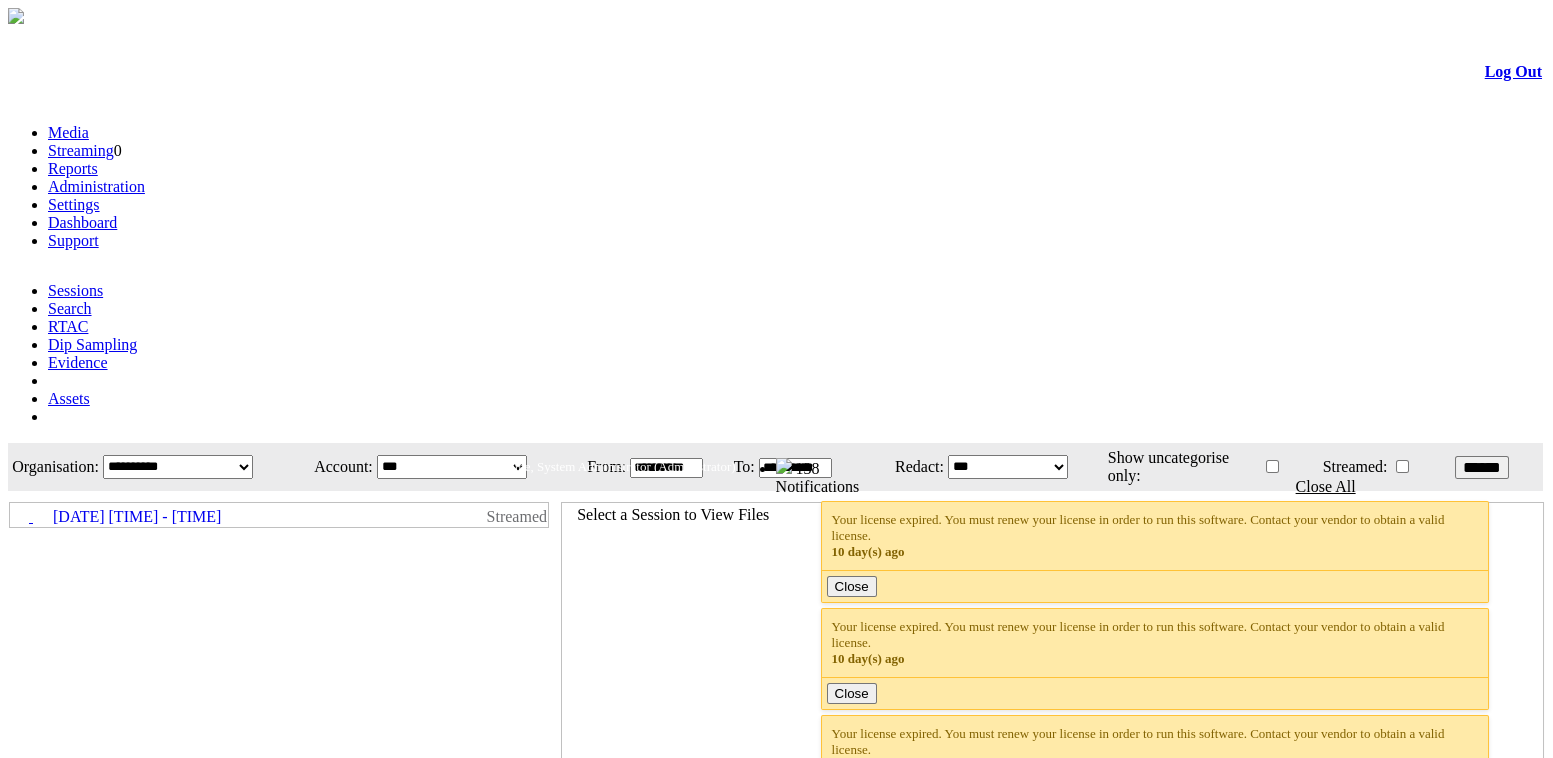 click on "Dashboard" at bounding box center (796, 223) 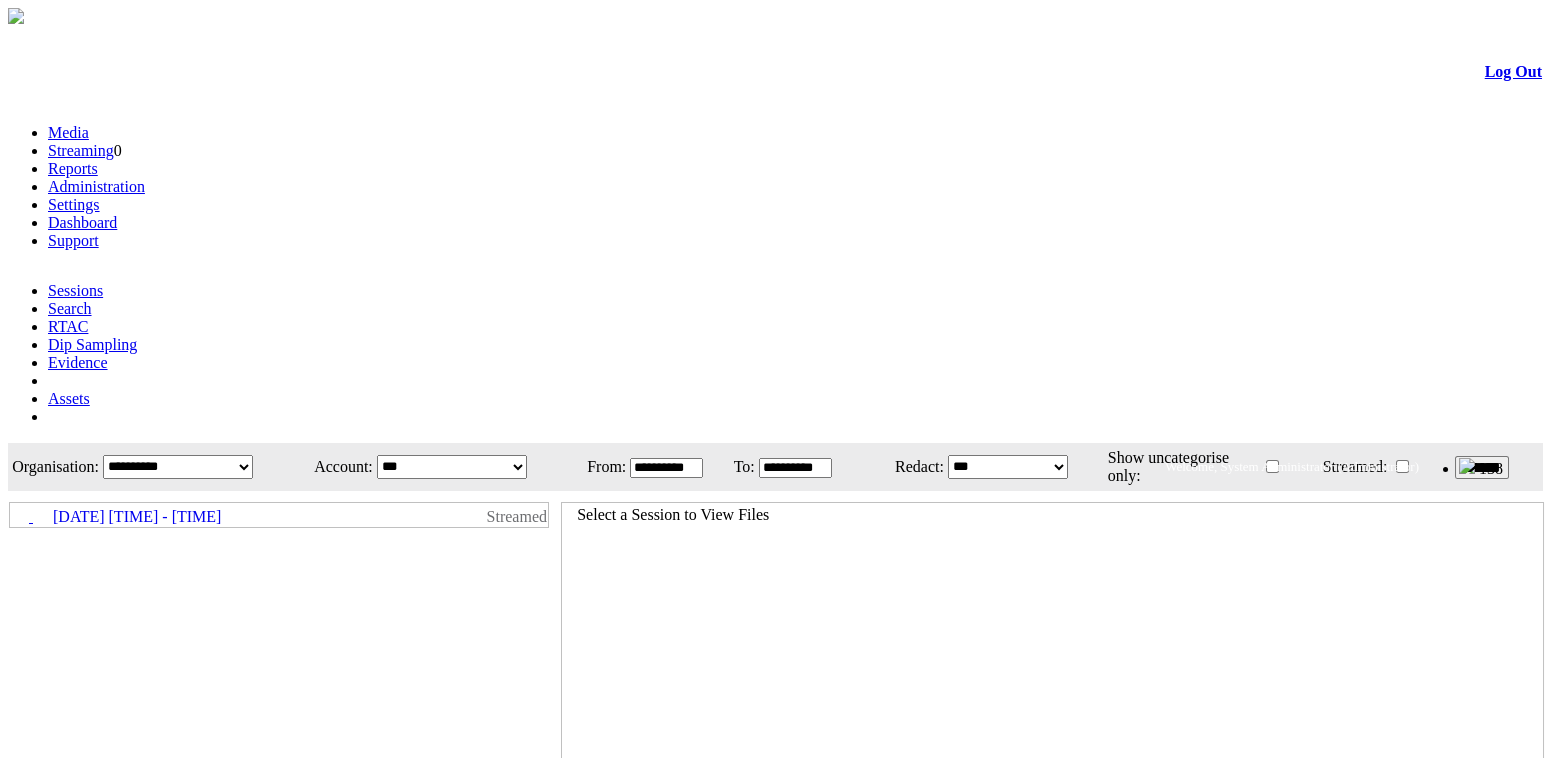 click on "Dashboard" at bounding box center (82, 222) 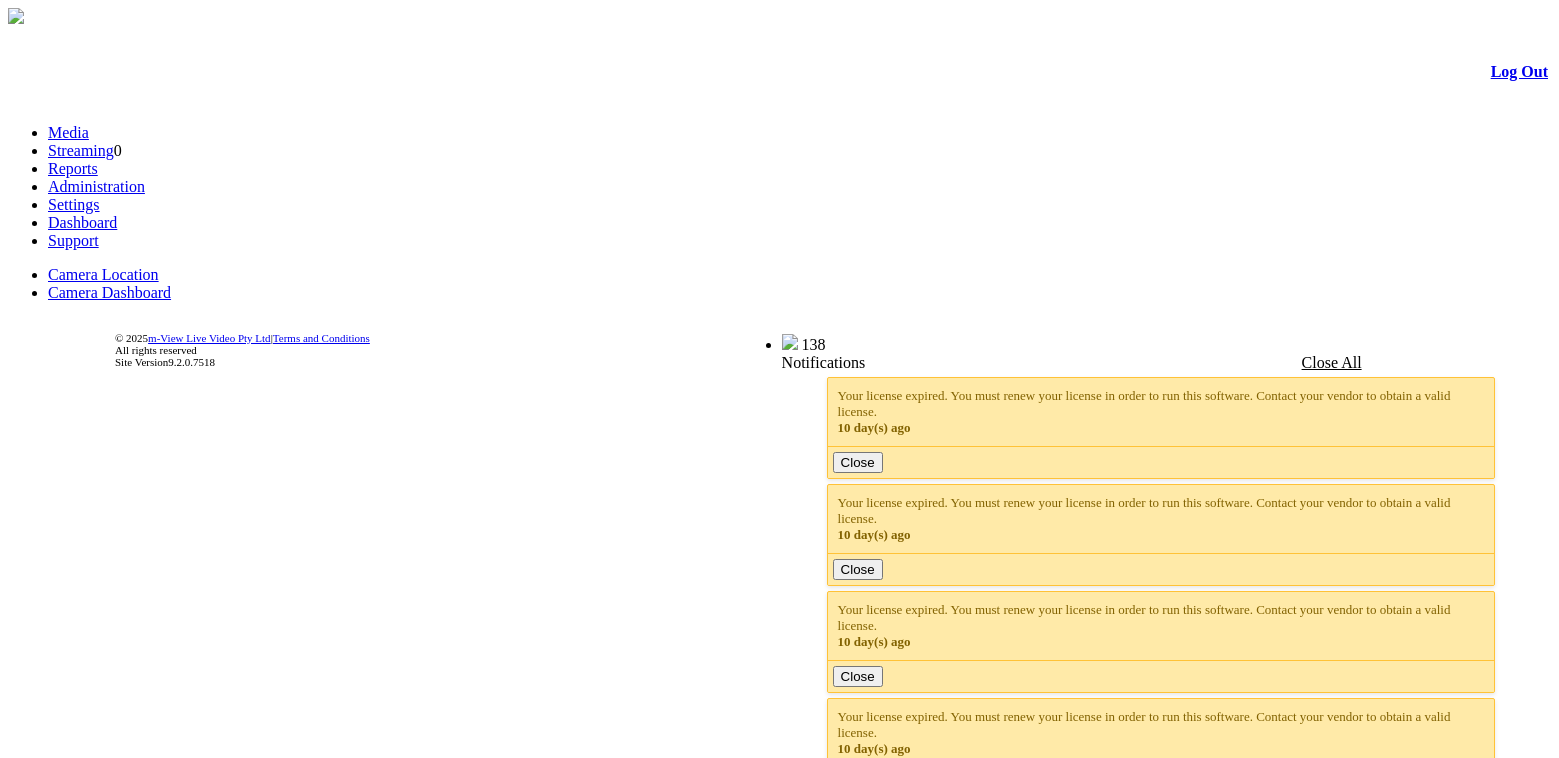 scroll, scrollTop: 0, scrollLeft: 0, axis: both 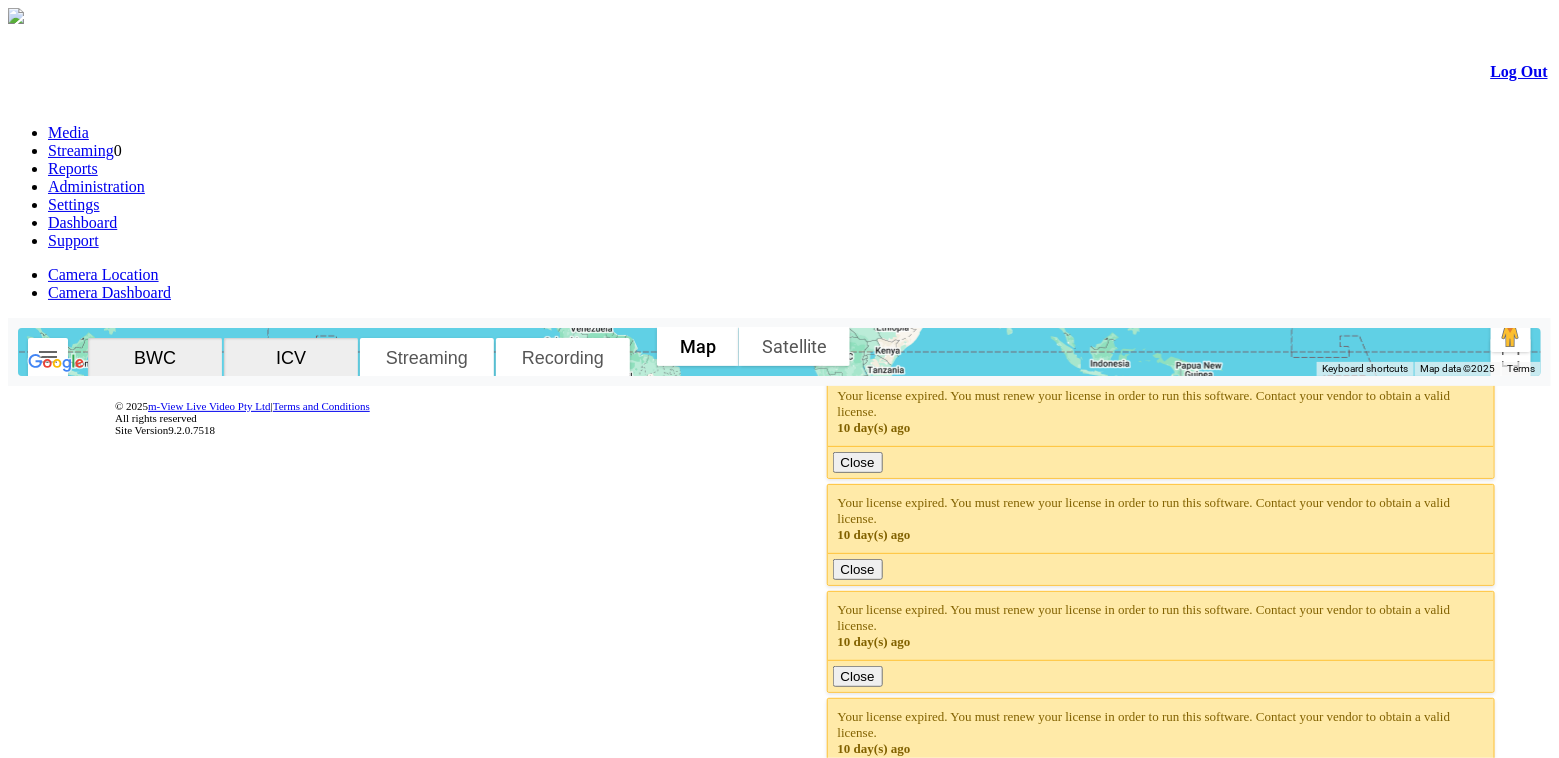 click 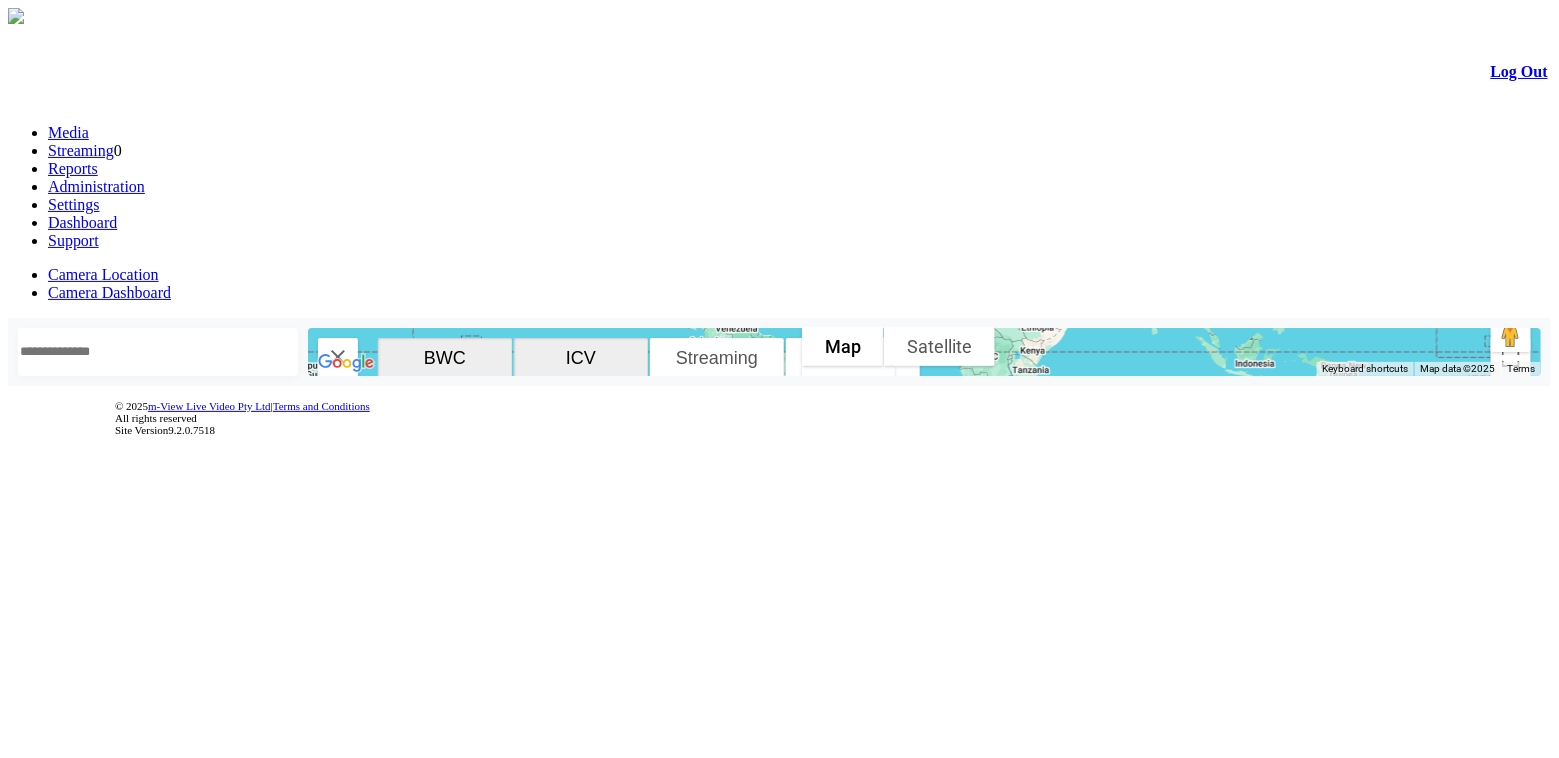 type 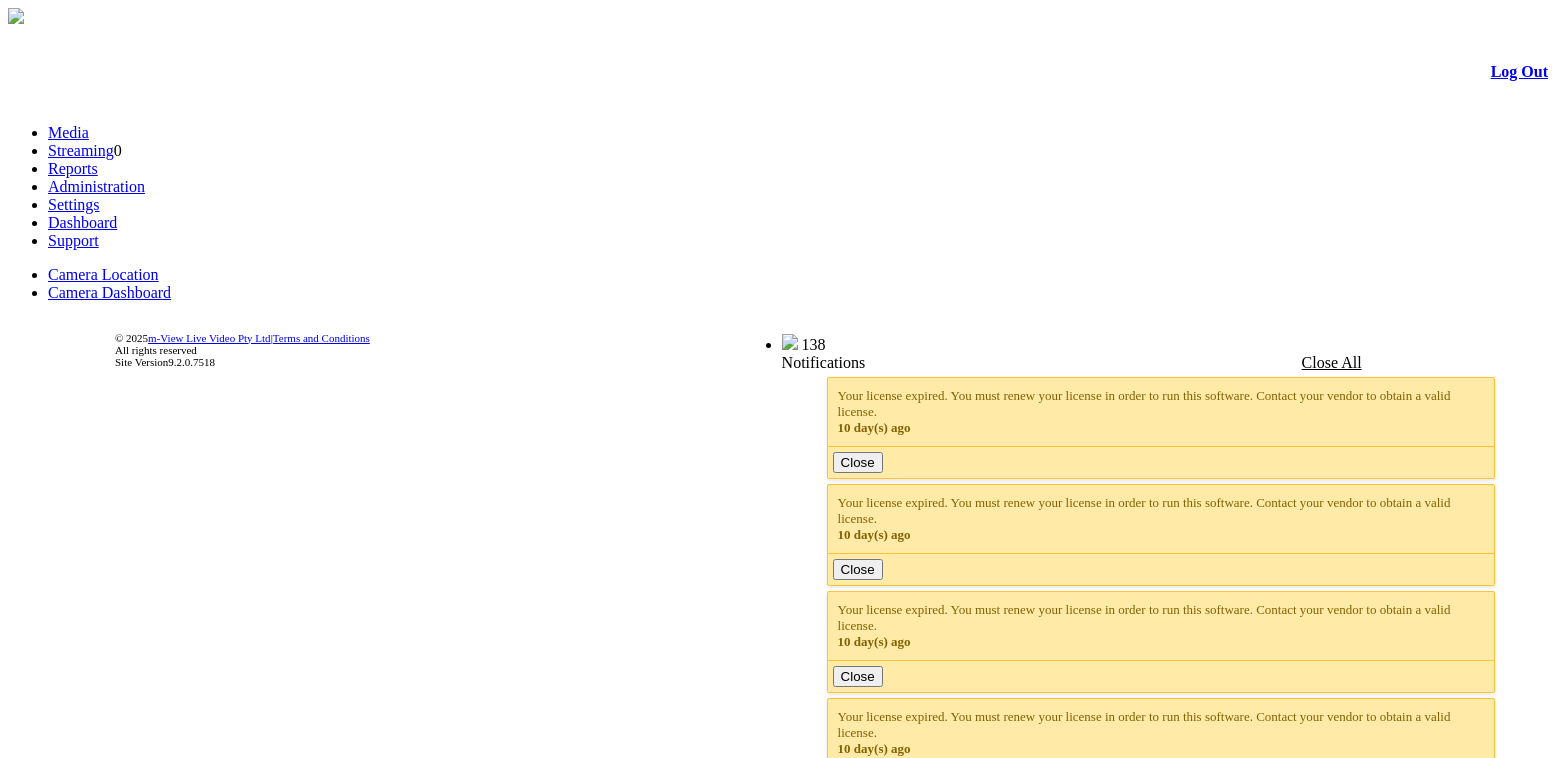 scroll, scrollTop: 0, scrollLeft: 0, axis: both 